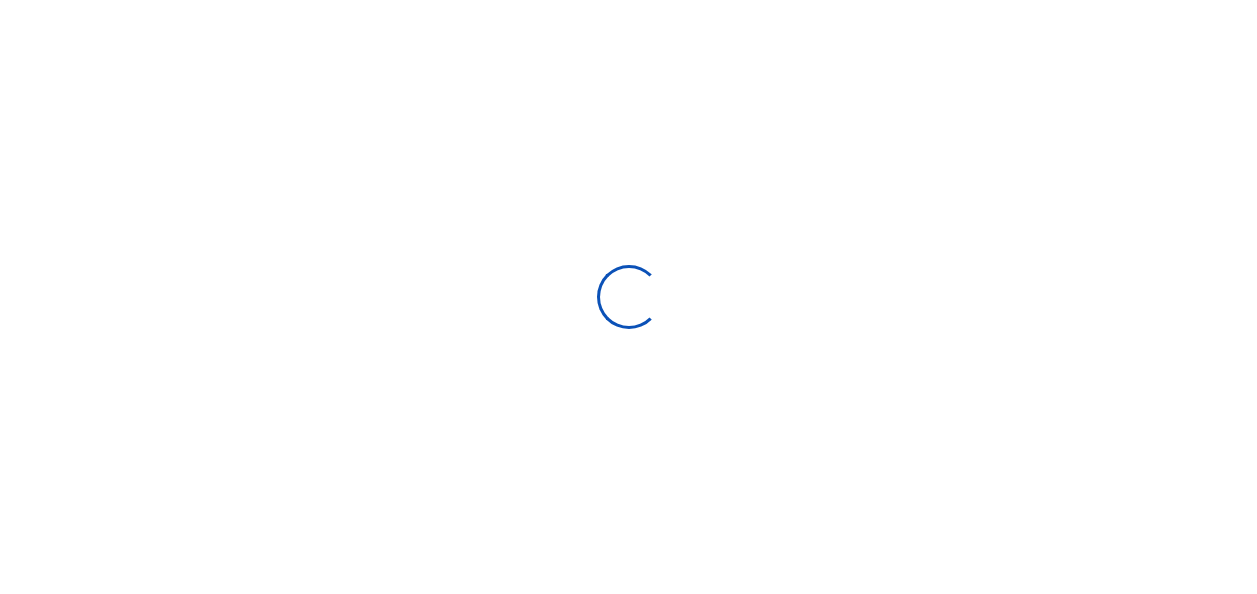 scroll, scrollTop: 0, scrollLeft: 0, axis: both 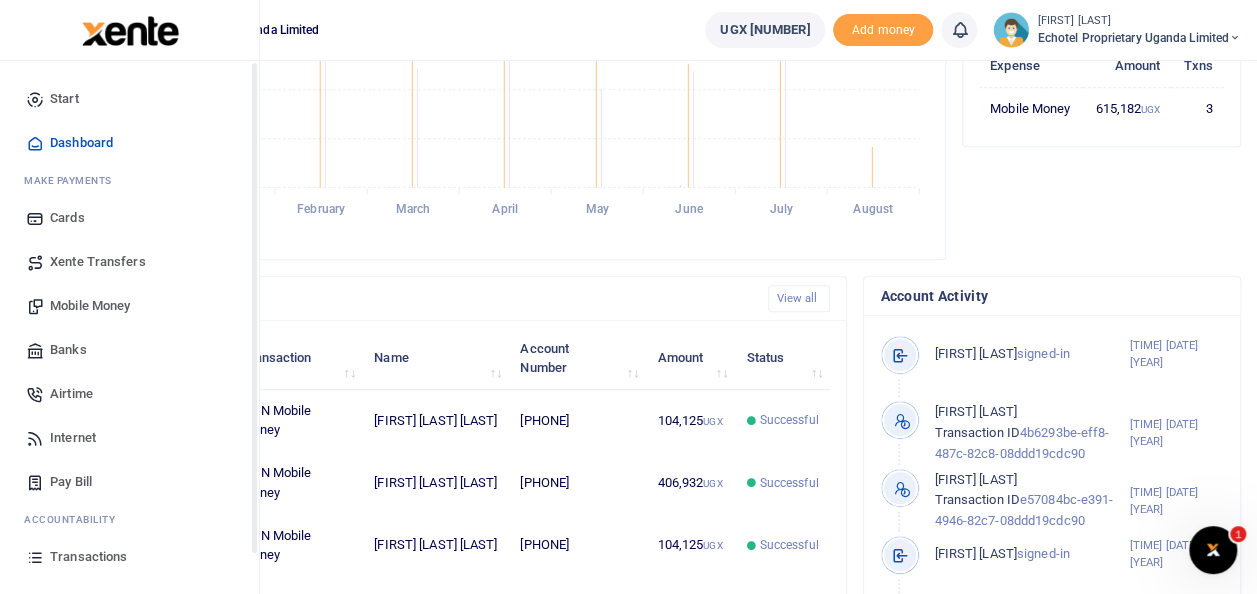 click on "Mobile Money" at bounding box center (90, 306) 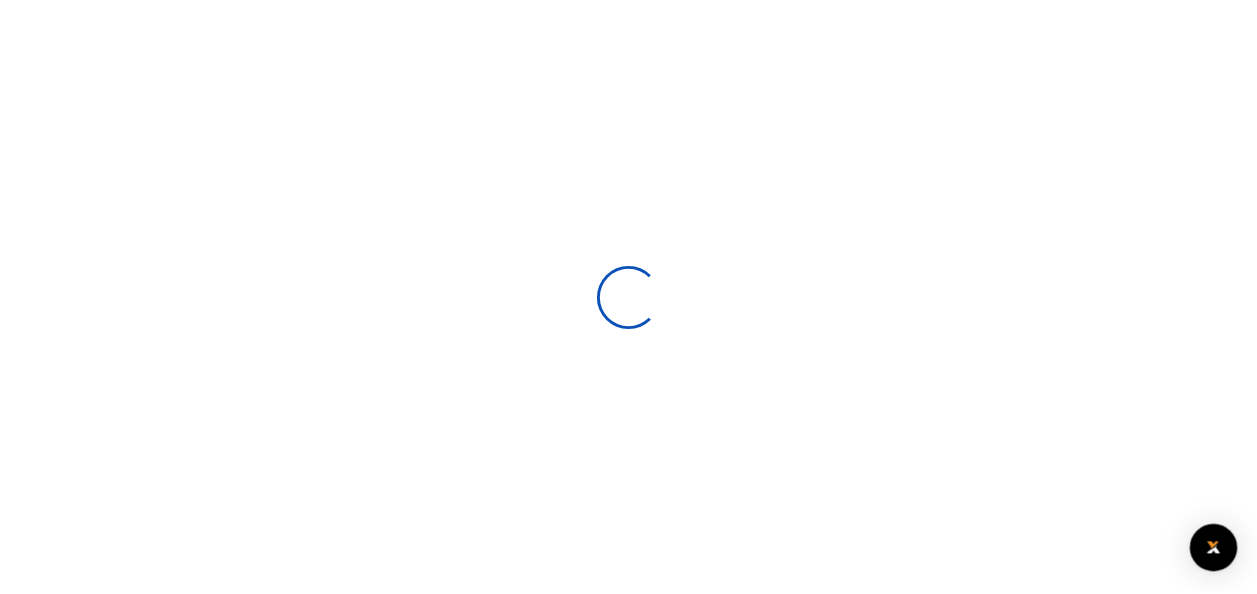 scroll, scrollTop: 0, scrollLeft: 0, axis: both 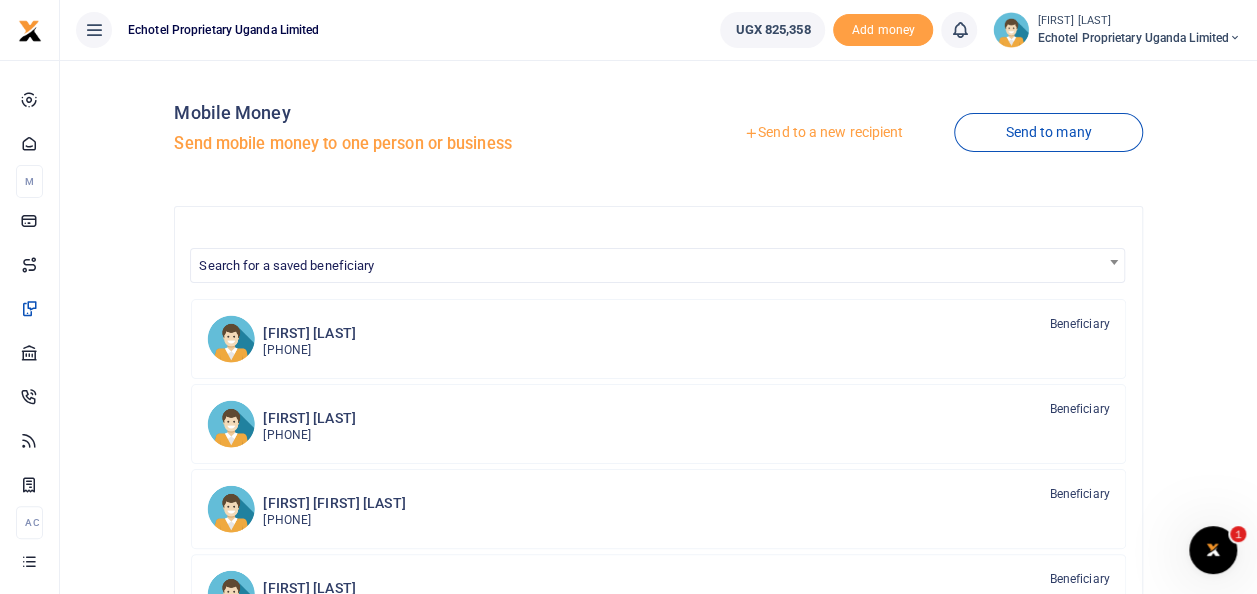 click on "Send to a new recipient" at bounding box center [823, 133] 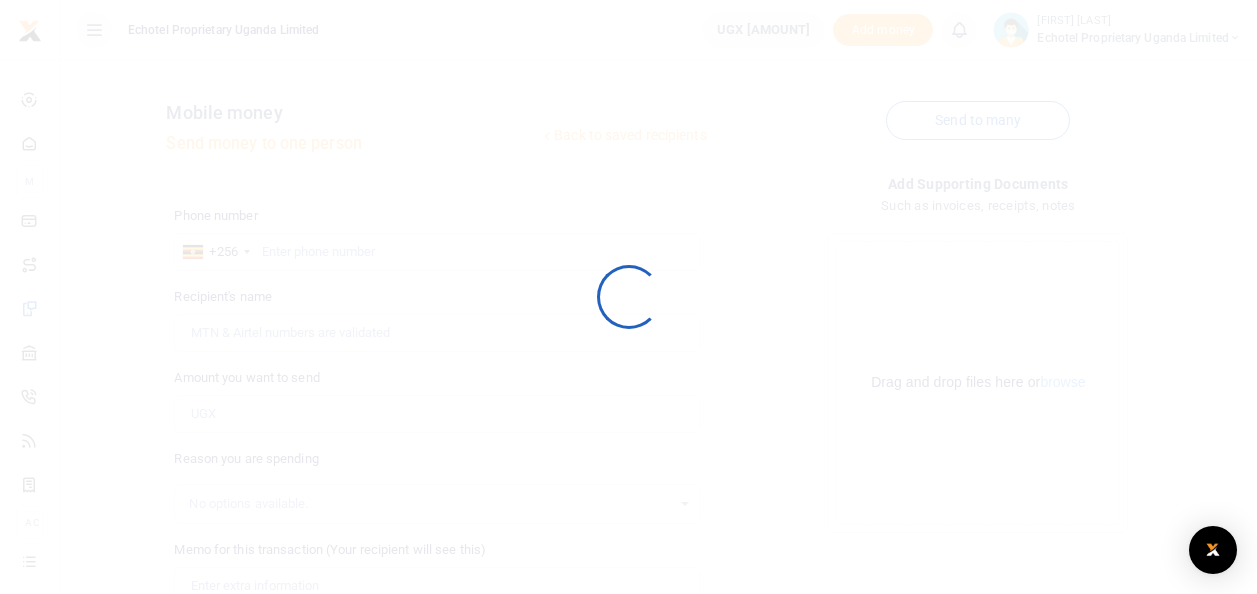 scroll, scrollTop: 0, scrollLeft: 0, axis: both 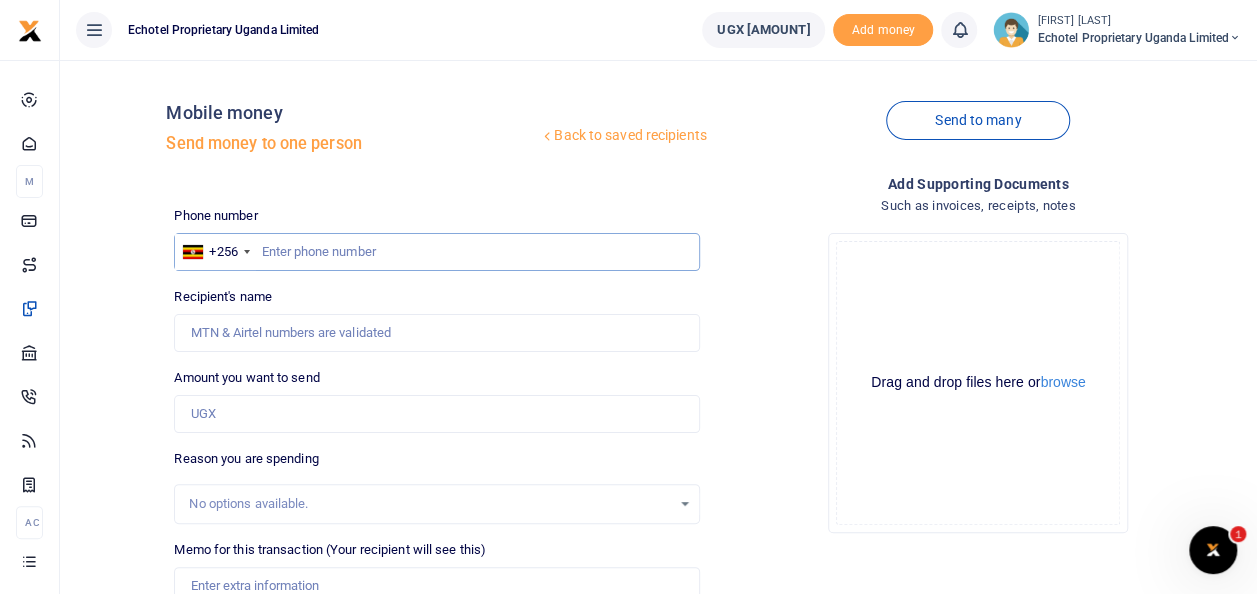 click at bounding box center [436, 252] 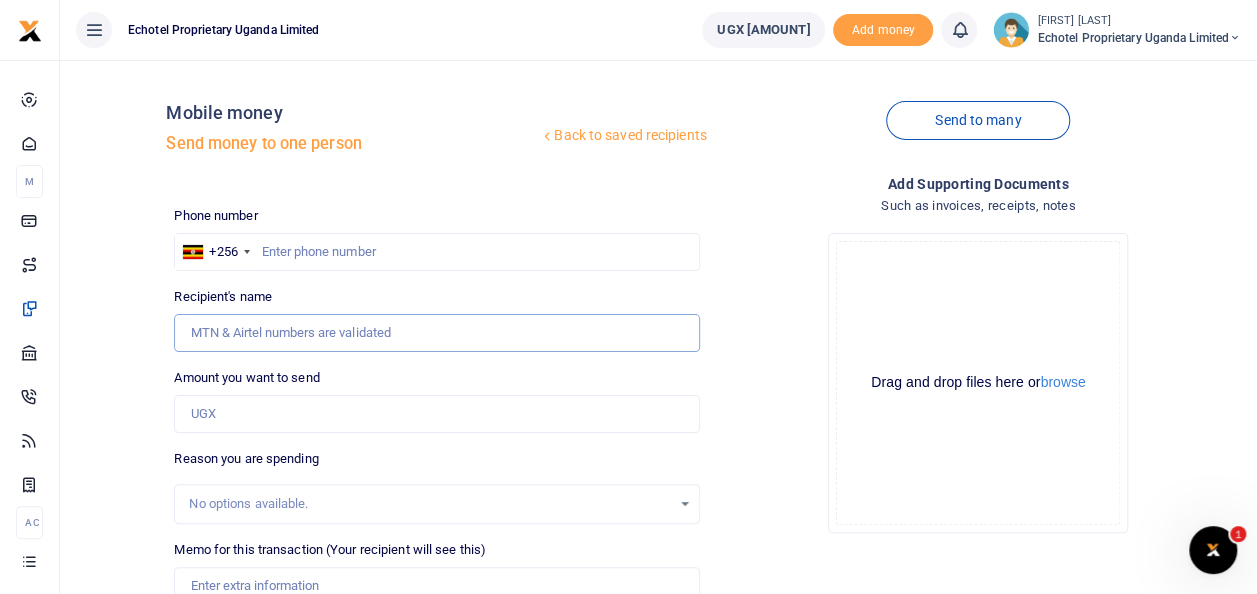click on "Recipient's name" at bounding box center (436, 333) 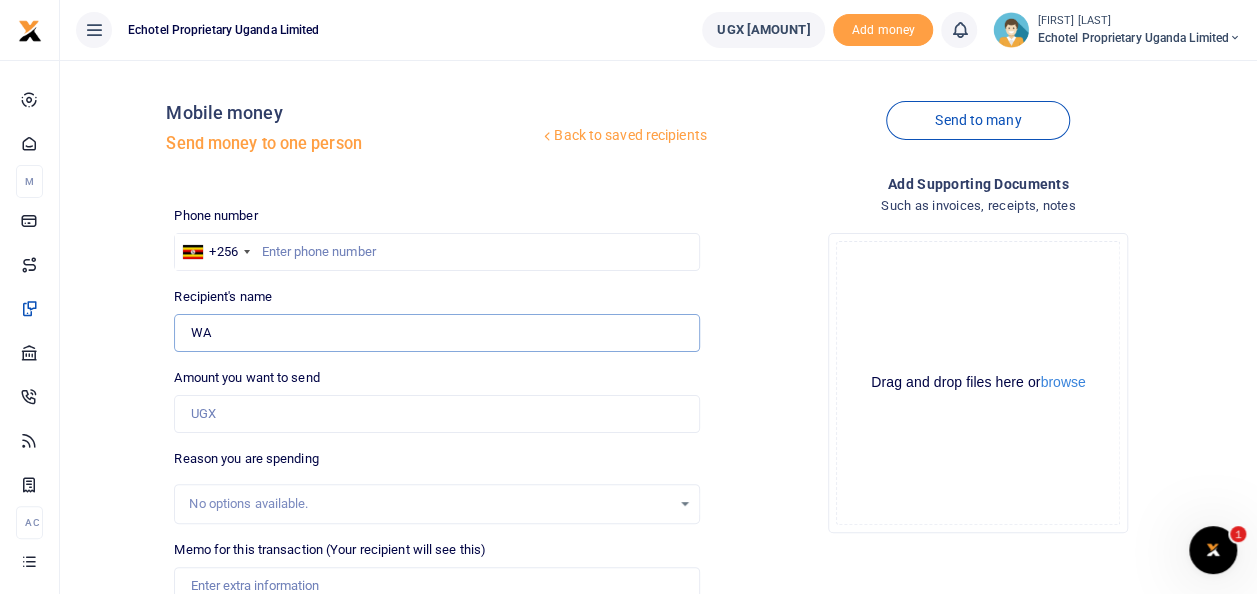 type on "W" 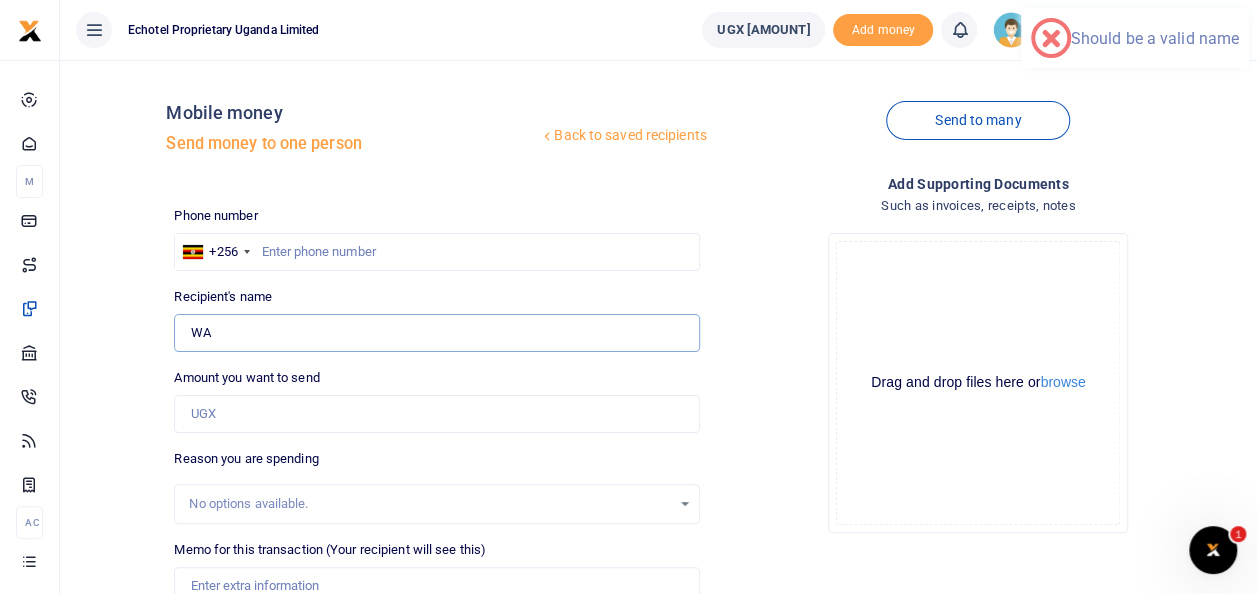 type on "Walusimbi Julius Mark" 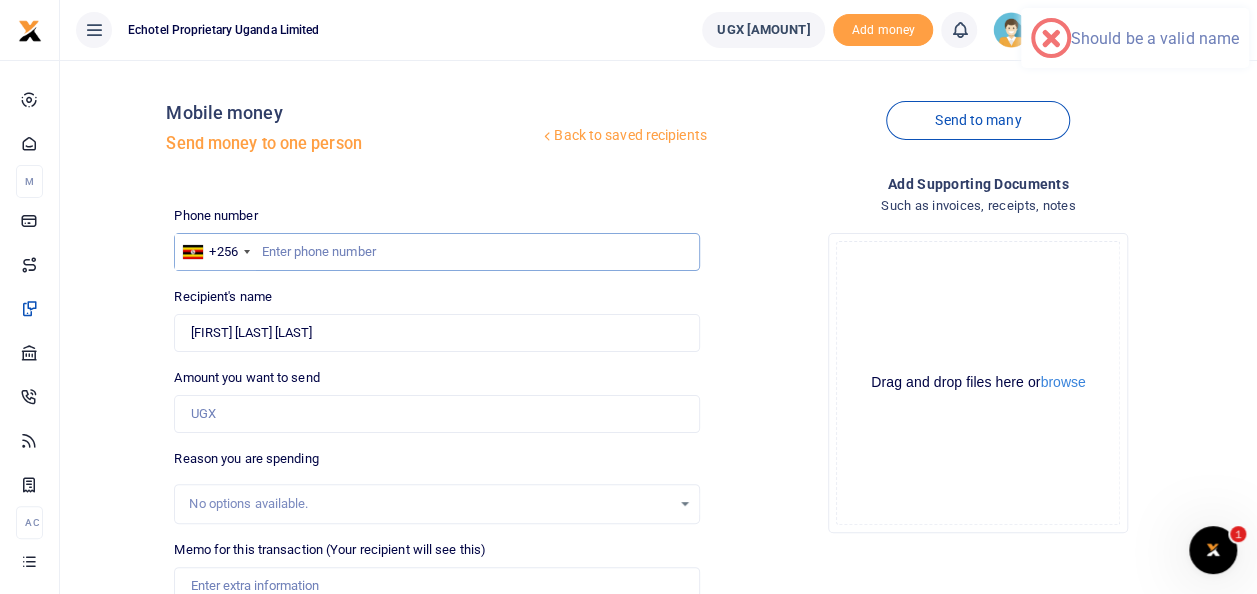 type on "0774275041" 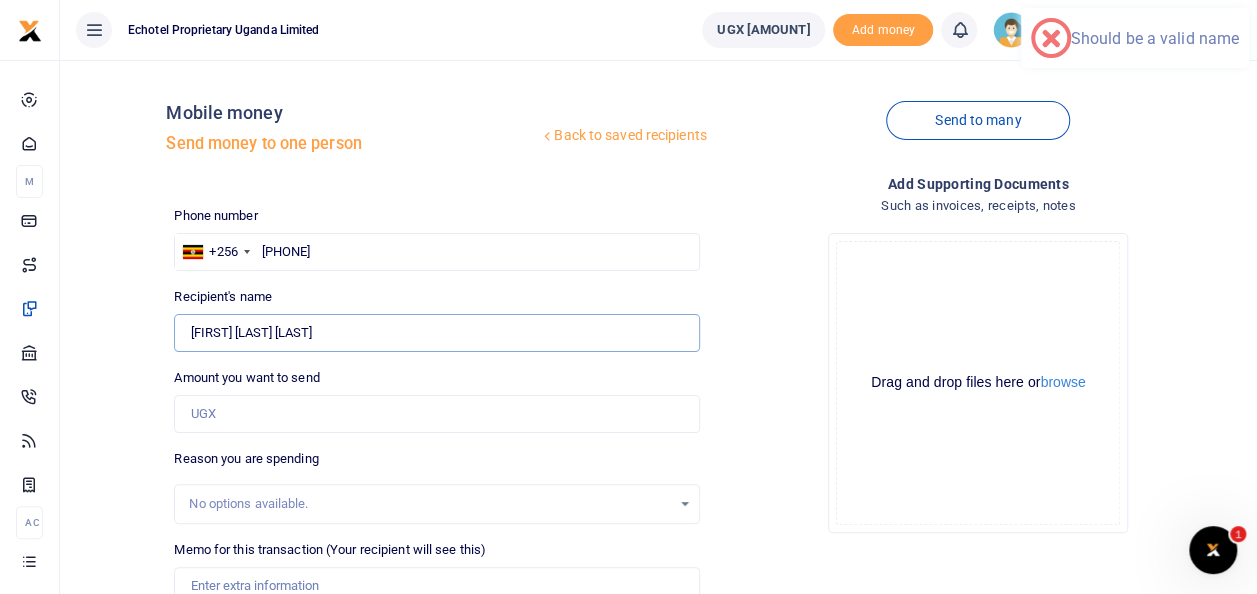 type on "0" 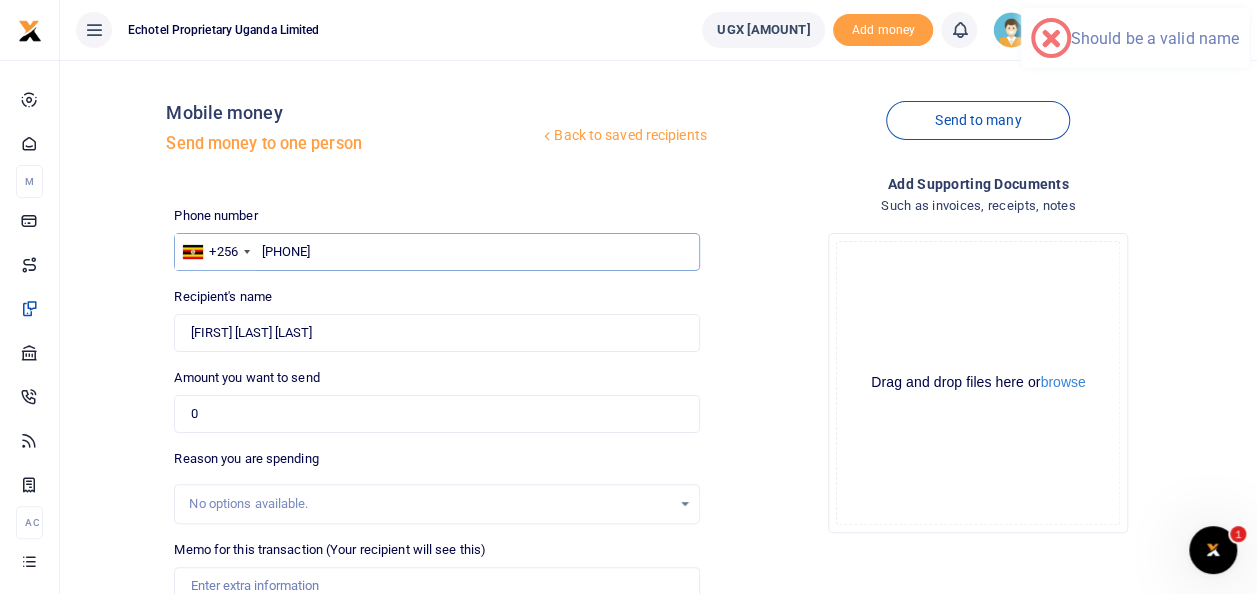 click on "0774275041" at bounding box center [436, 252] 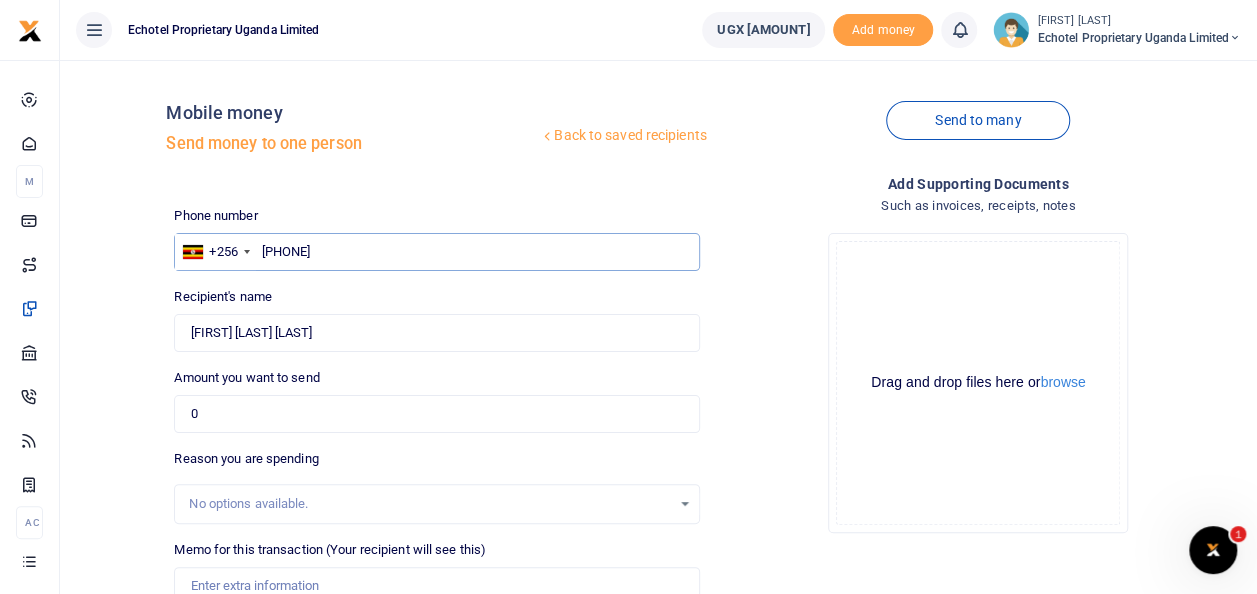 type on "774275041" 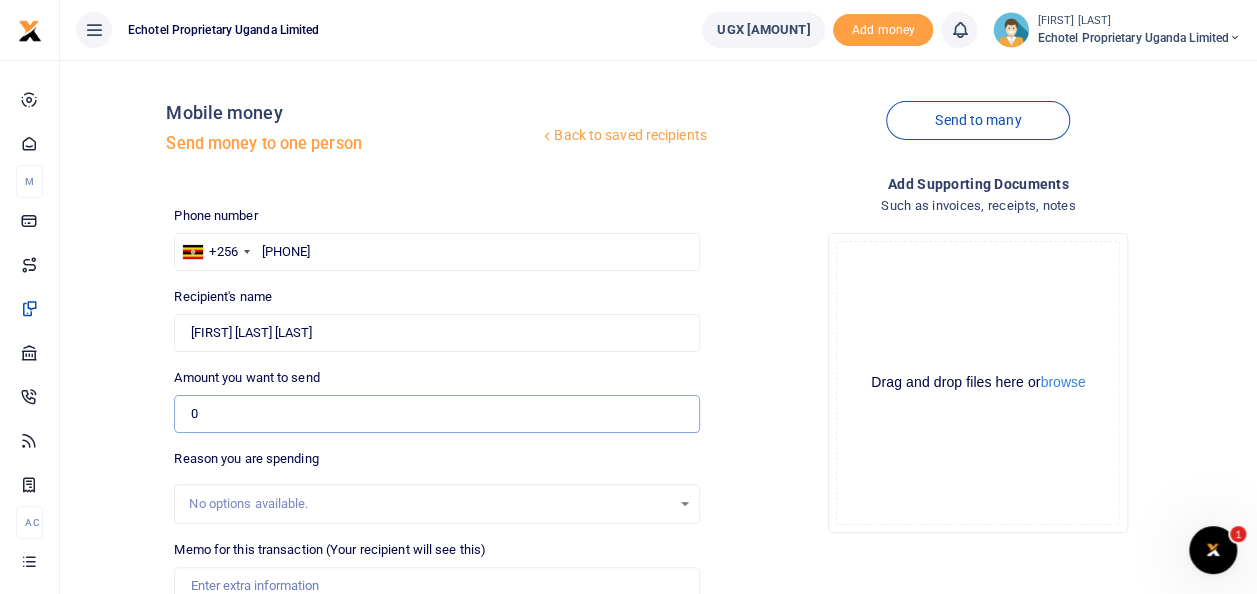 click on "0" at bounding box center [436, 414] 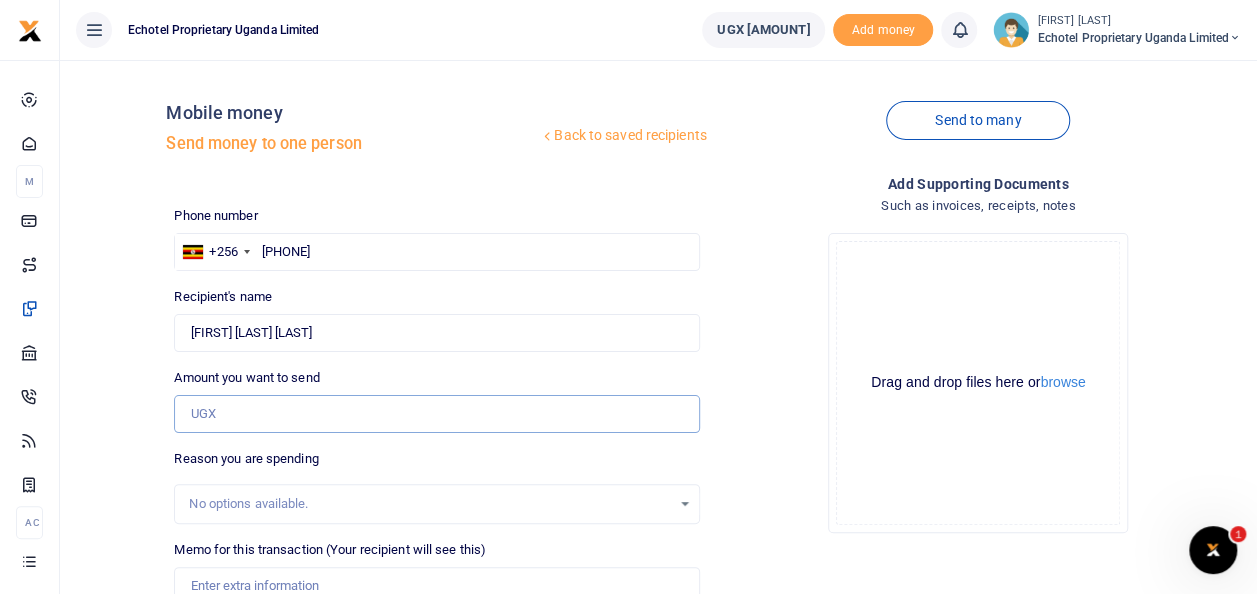 type on "0" 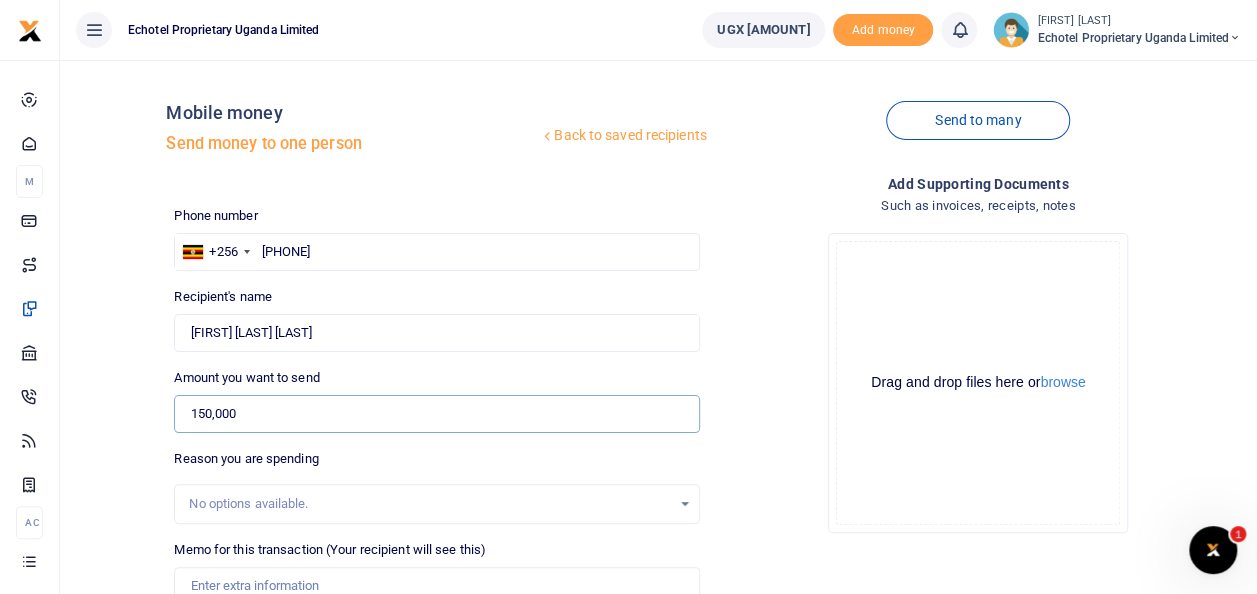 click on "150,000" at bounding box center (436, 414) 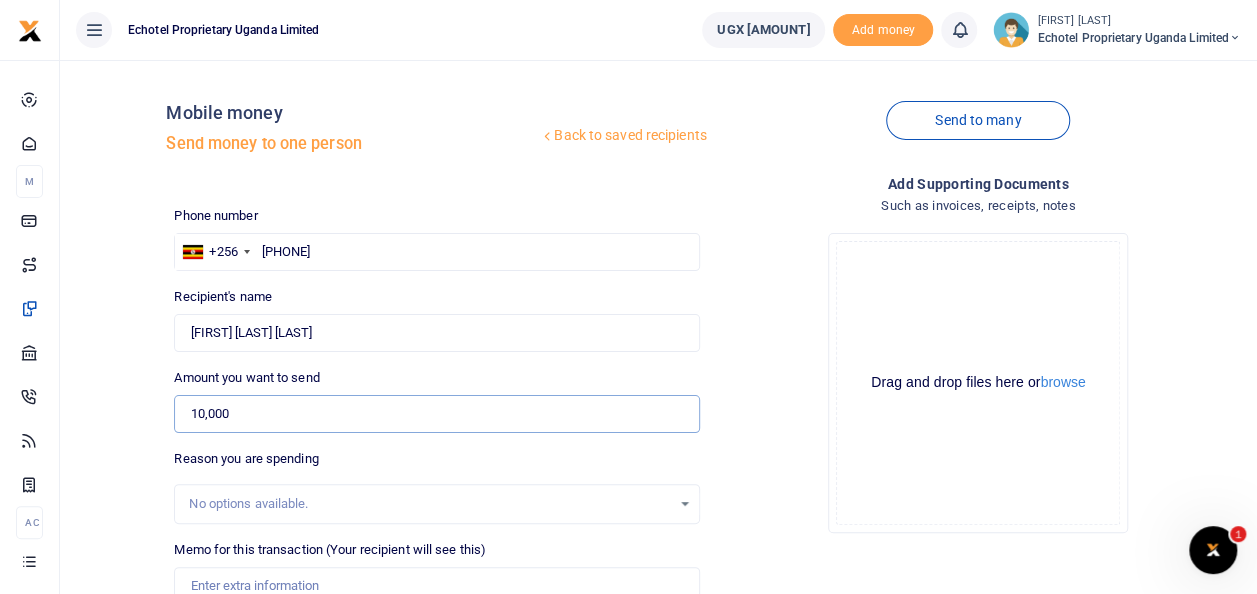 click on "10,000" at bounding box center (436, 414) 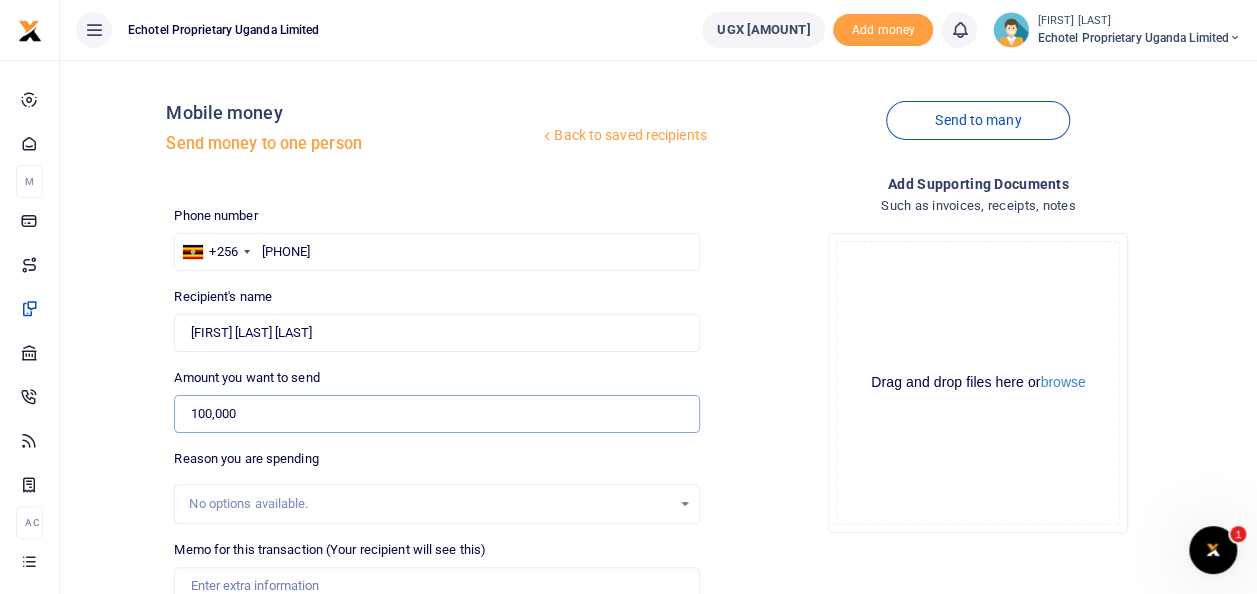type on "100,000" 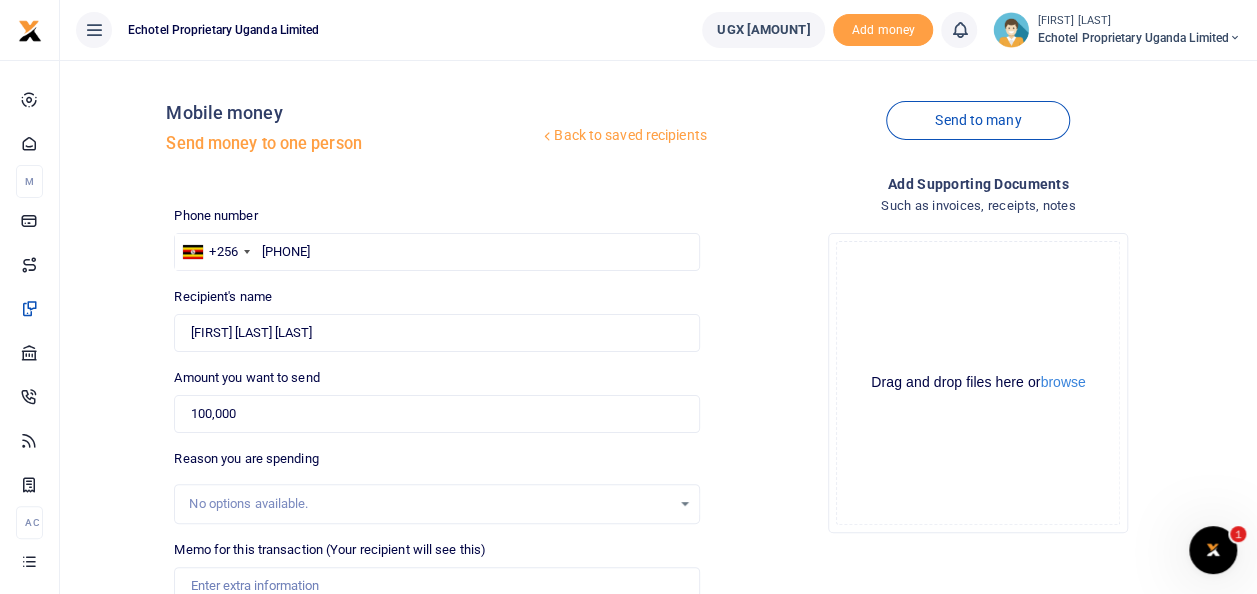 click on "No options available." at bounding box center (429, 504) 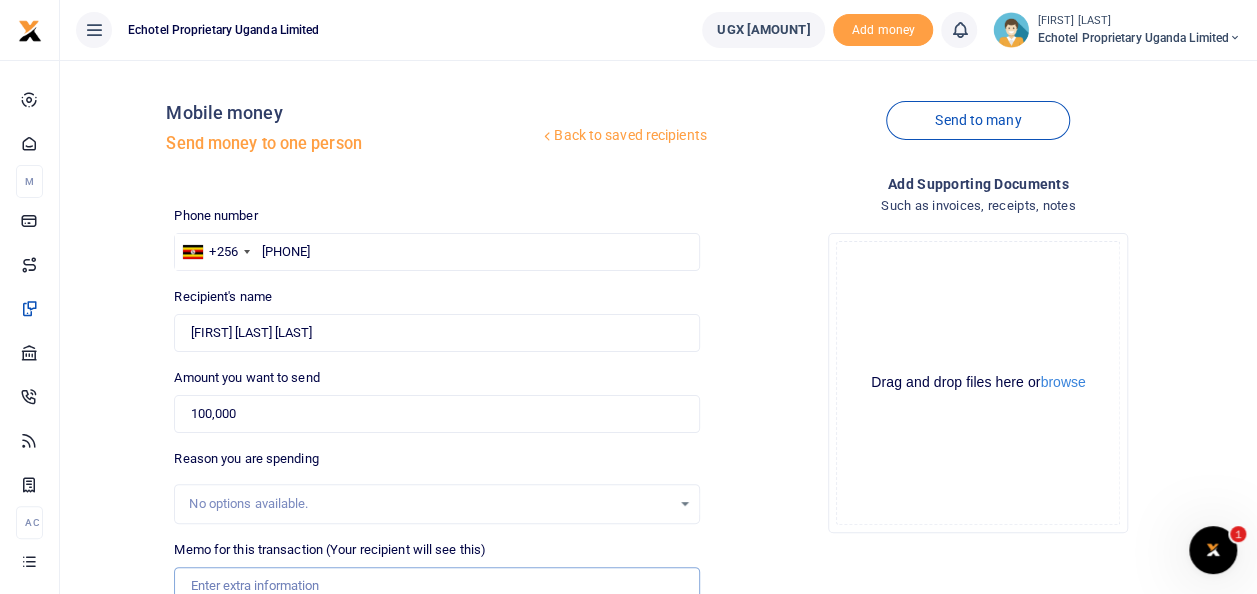 click on "Memo for this transaction (Your recipient will see this)" at bounding box center [436, 586] 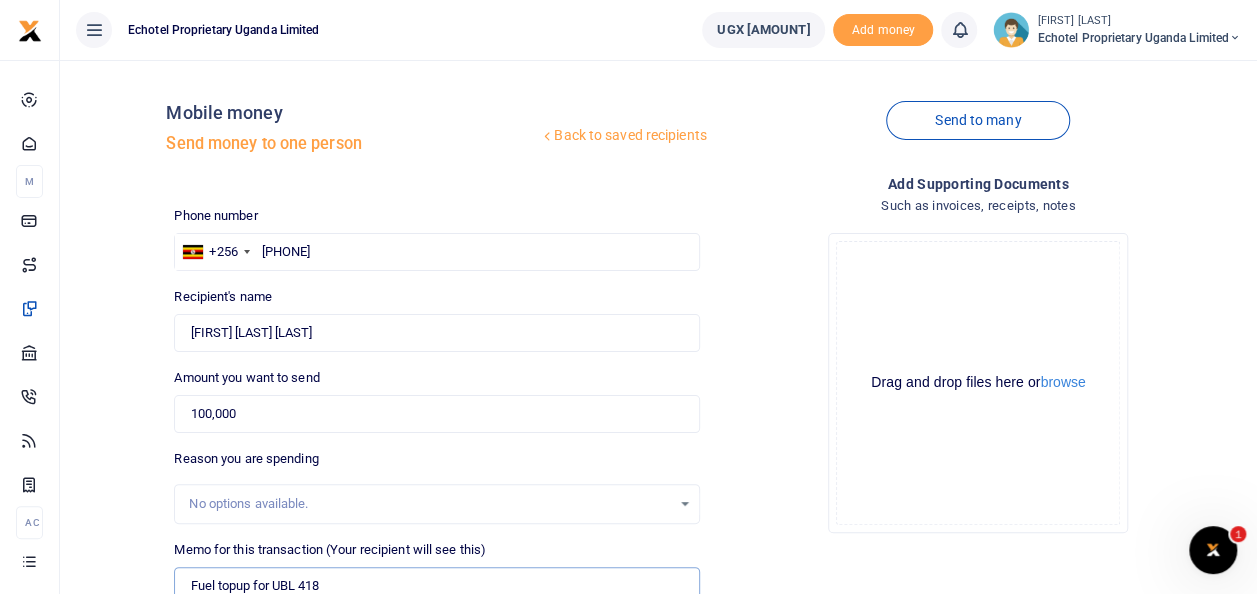 type on "Fuel topup for UBL 418" 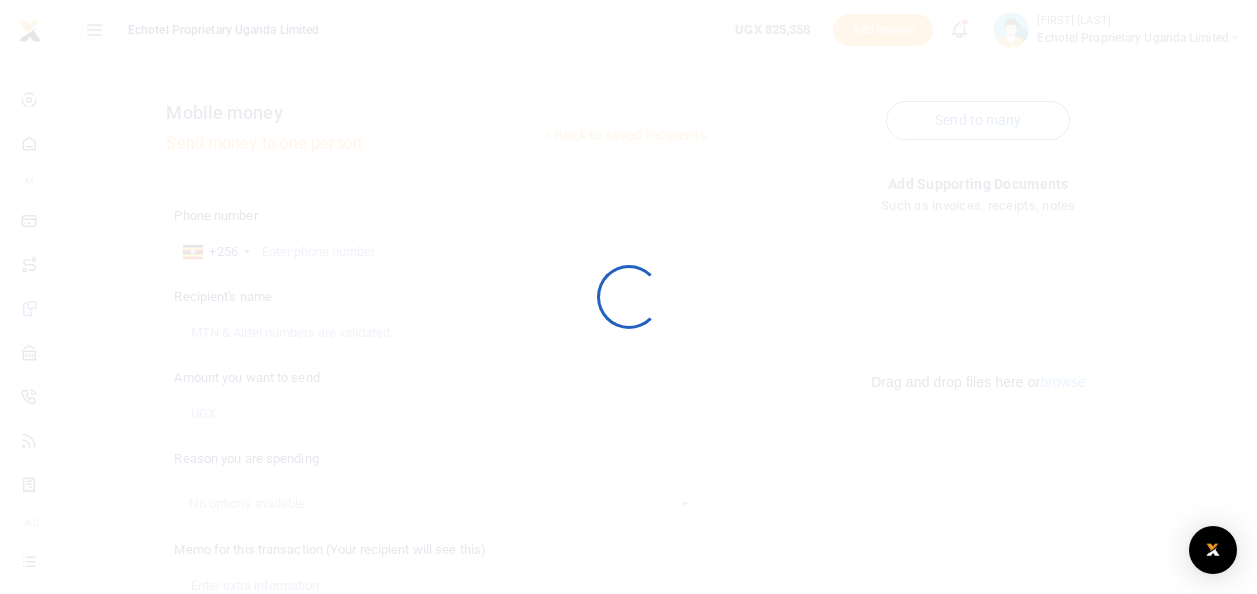 scroll, scrollTop: 0, scrollLeft: 0, axis: both 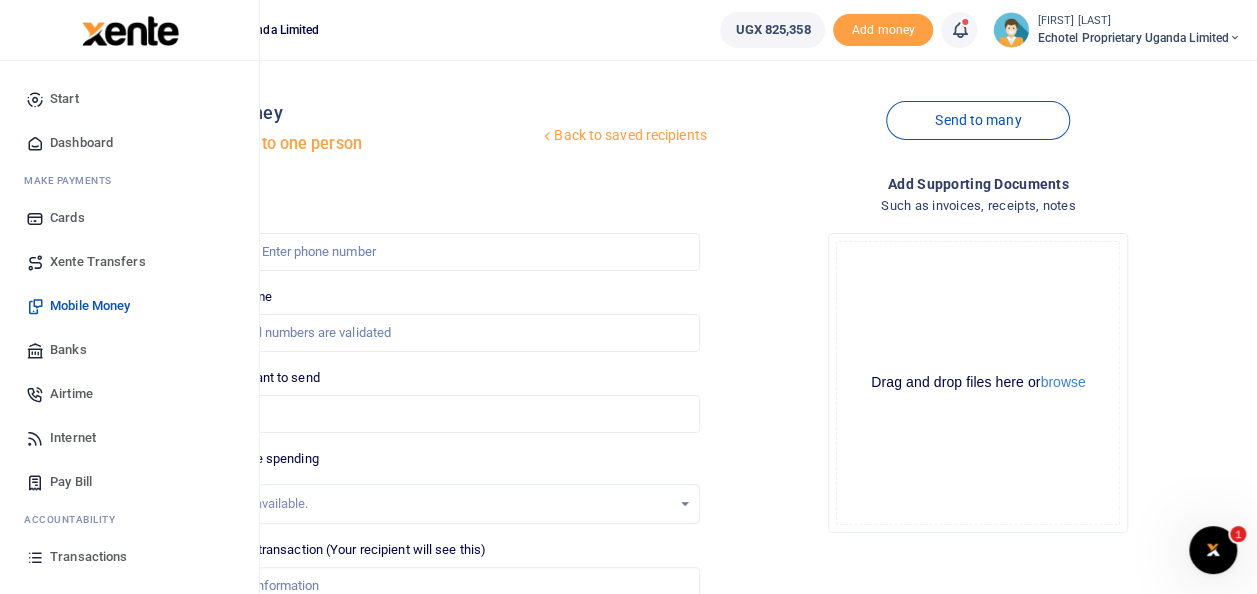 click on "Mobile Money" at bounding box center [90, 306] 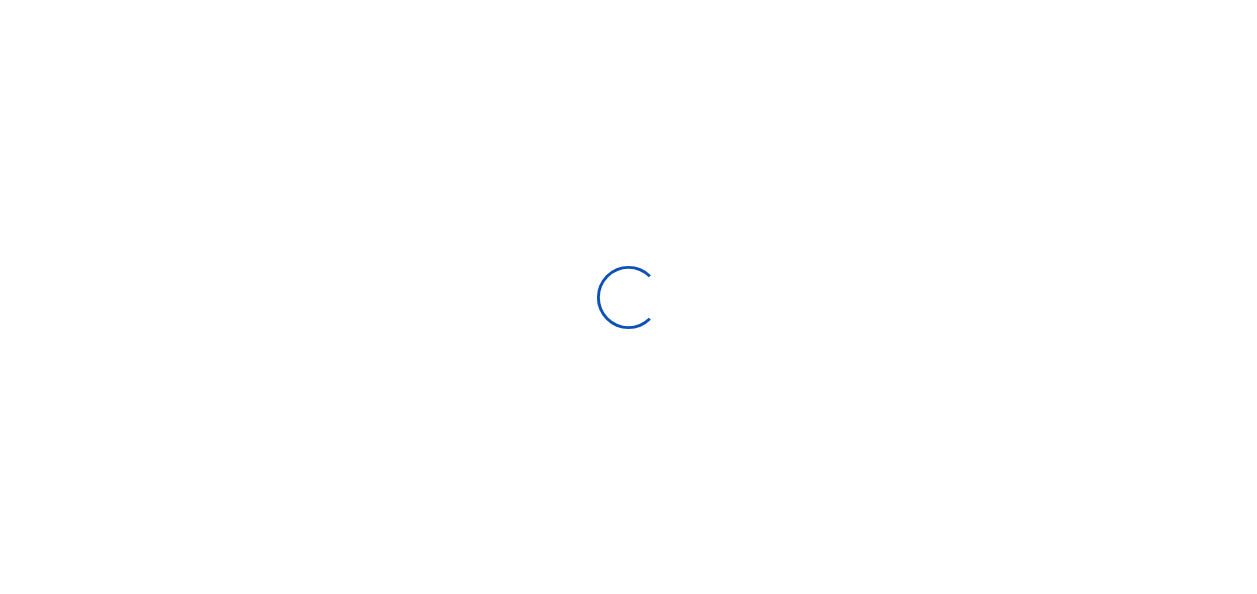 scroll, scrollTop: 0, scrollLeft: 0, axis: both 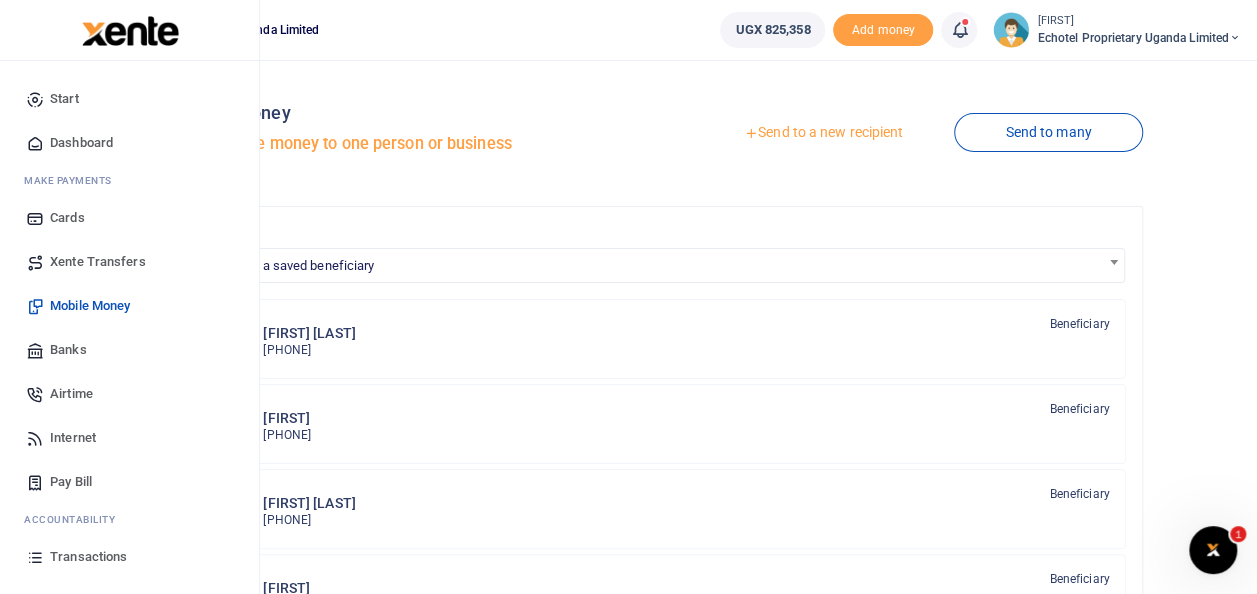 click on "Transactions" at bounding box center (88, 557) 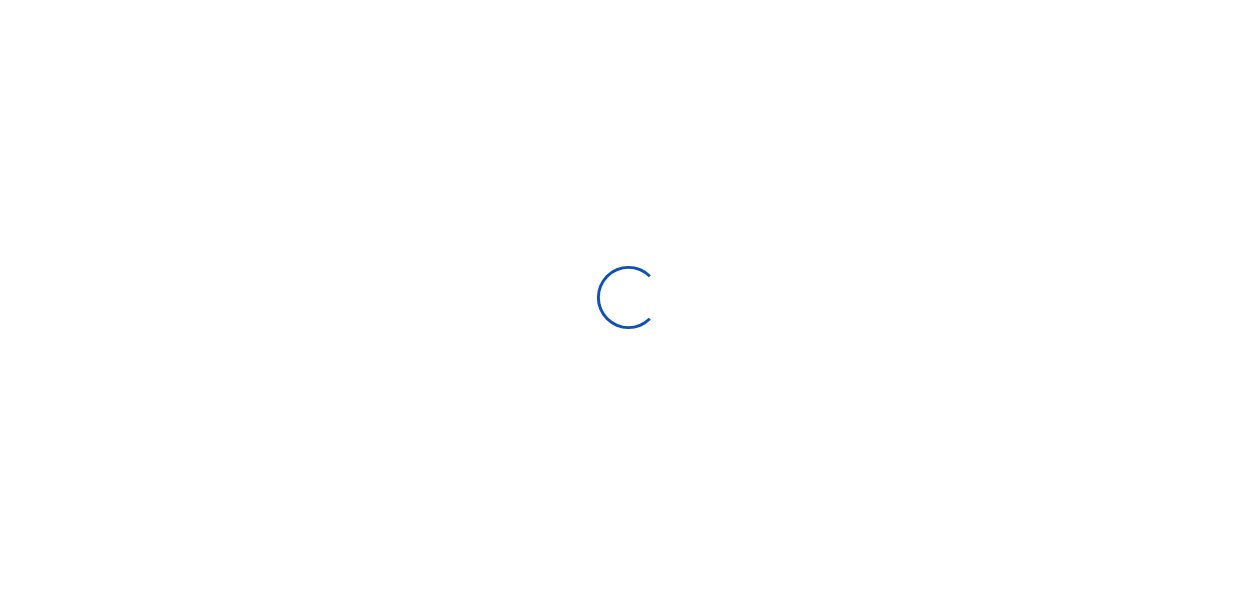 scroll, scrollTop: 0, scrollLeft: 0, axis: both 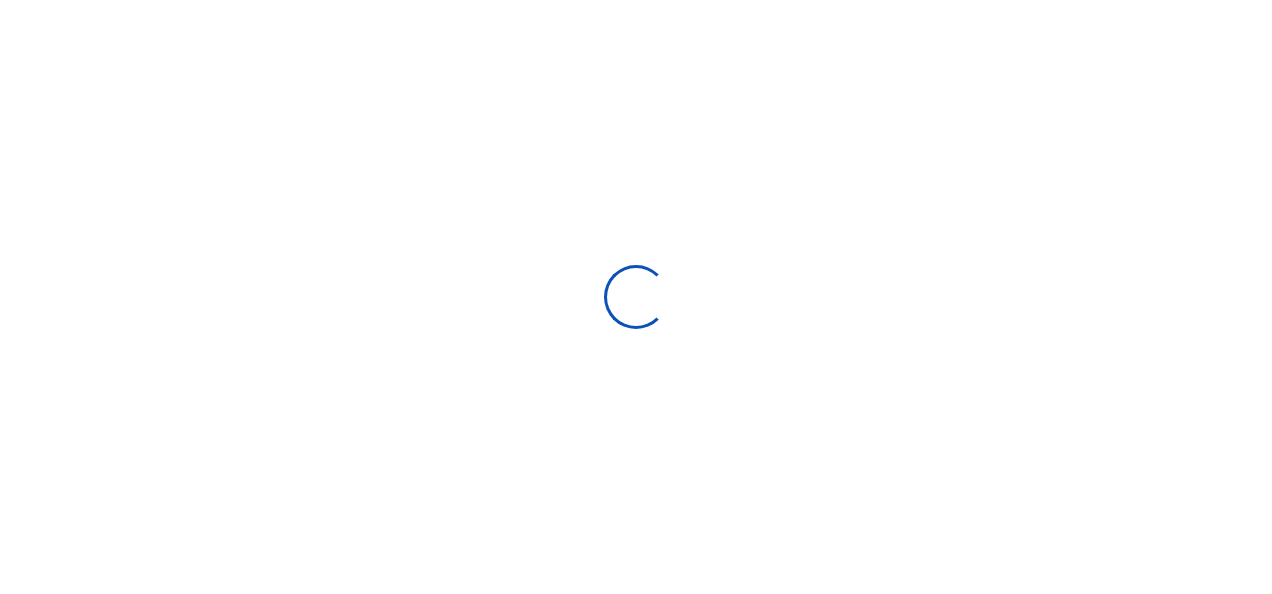 select 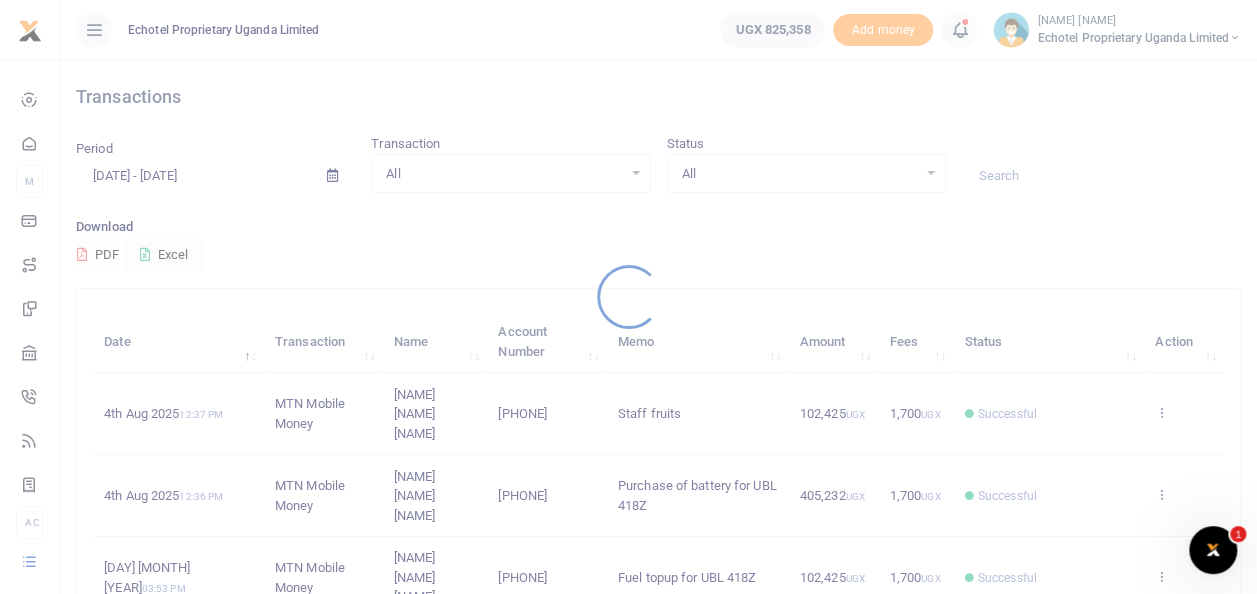 scroll, scrollTop: 0, scrollLeft: 0, axis: both 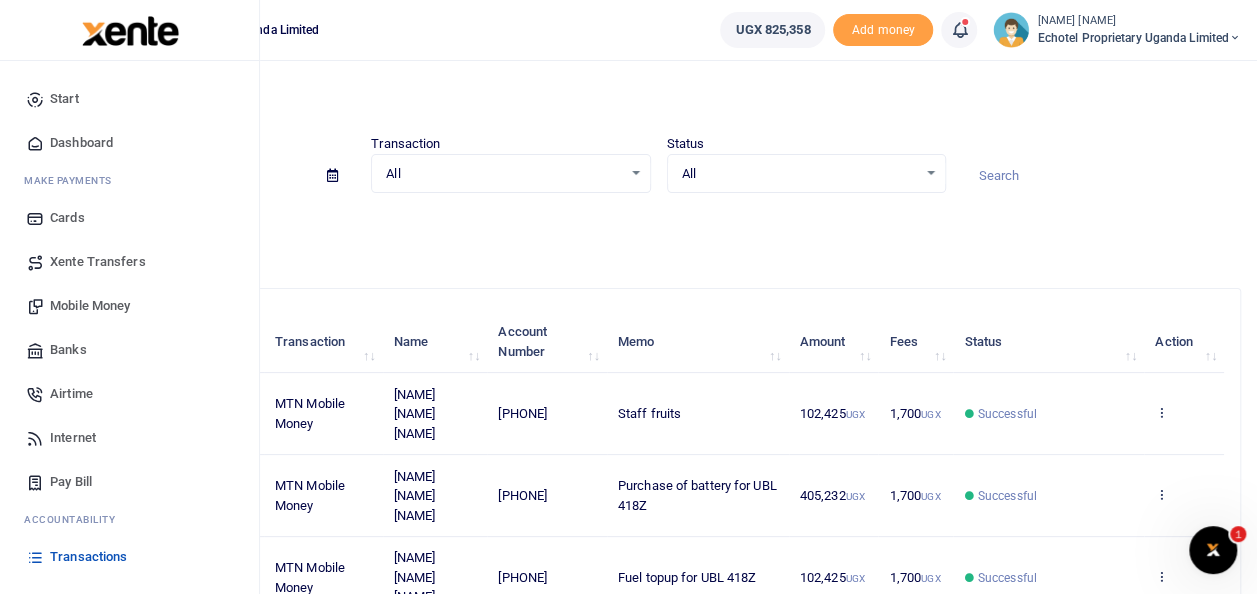click on "Transactions" at bounding box center [88, 557] 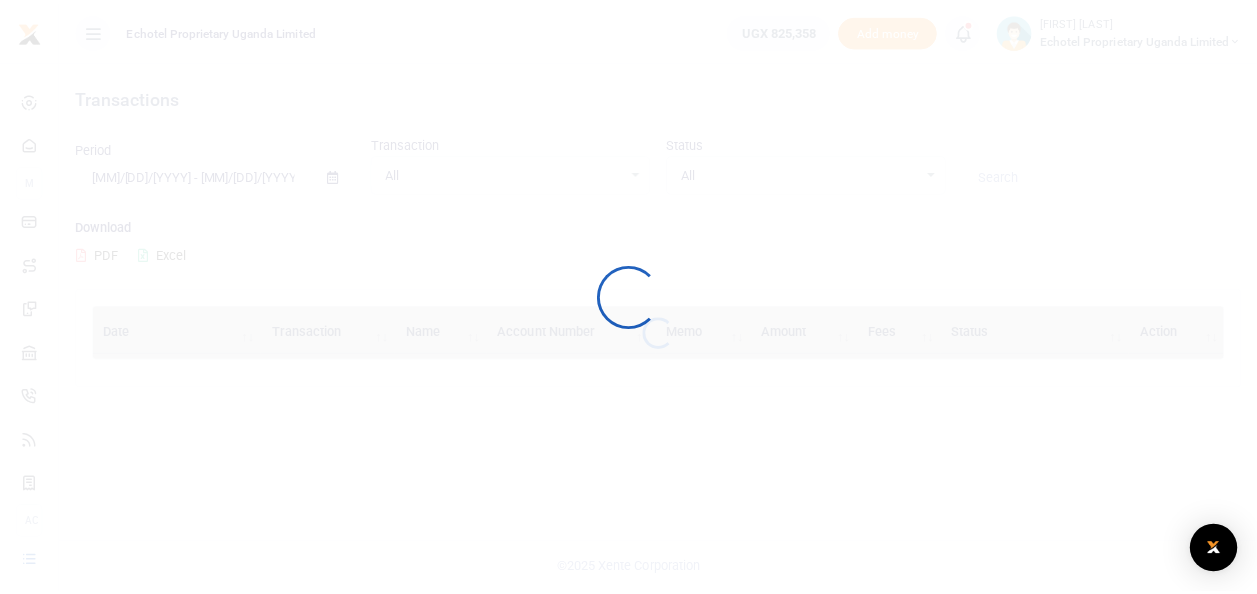 scroll, scrollTop: 0, scrollLeft: 0, axis: both 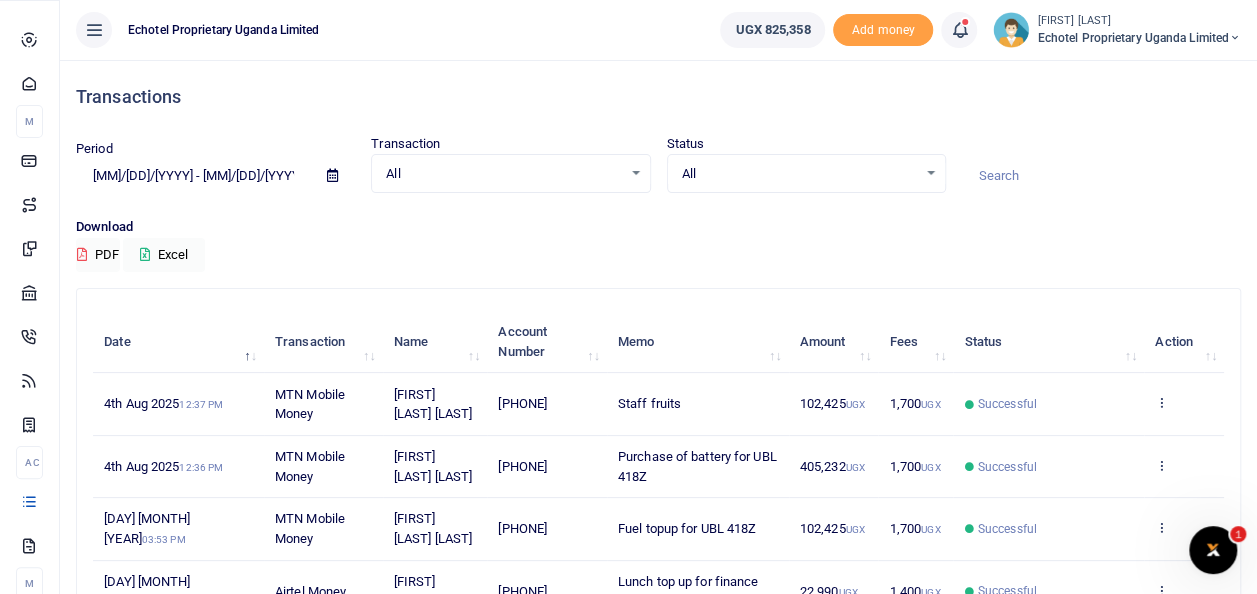 click on "Transactions" at bounding box center [0, 0] 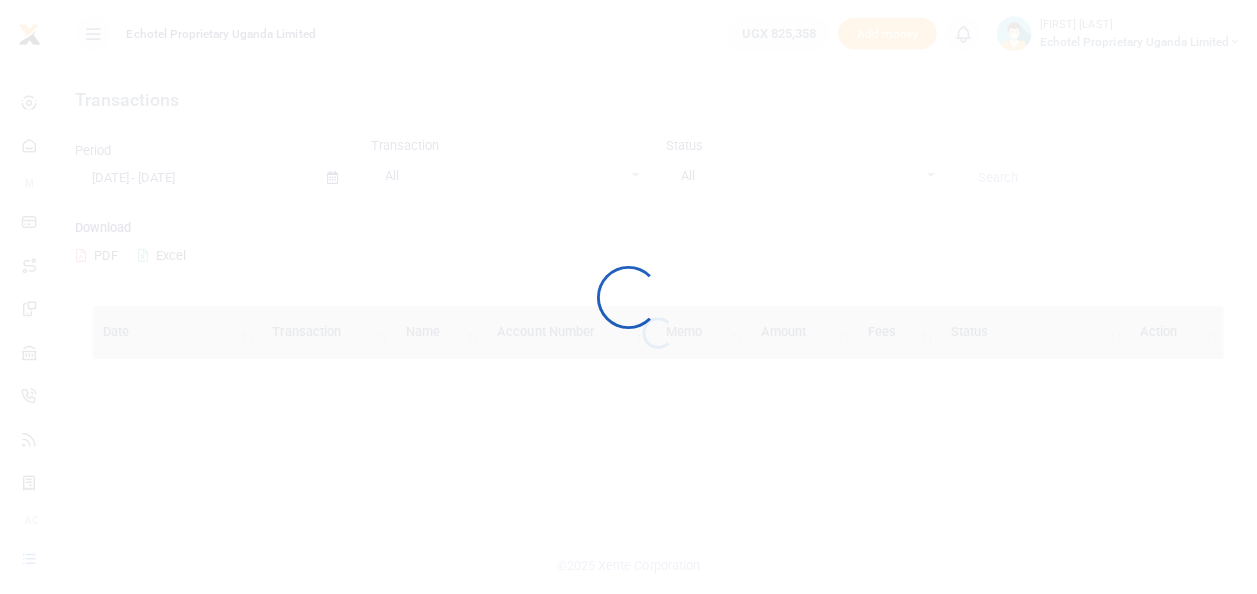 scroll, scrollTop: 0, scrollLeft: 0, axis: both 